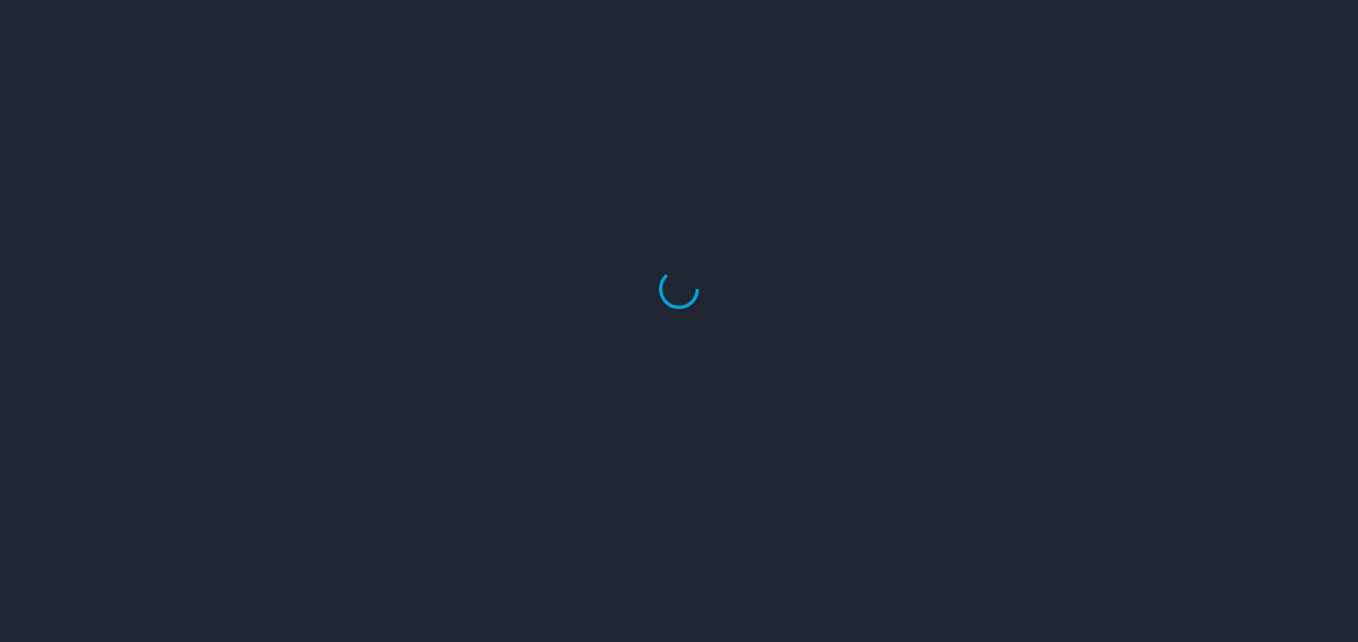 scroll, scrollTop: 0, scrollLeft: 0, axis: both 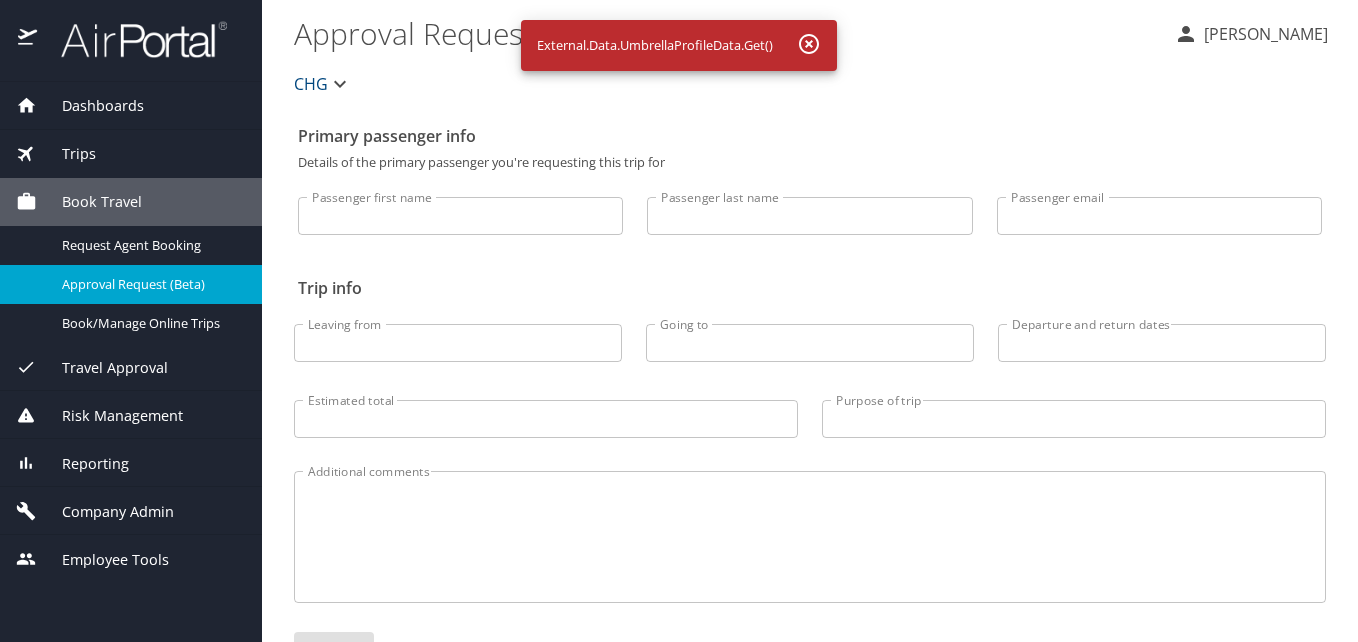 click on "Dashboards" at bounding box center (131, 106) 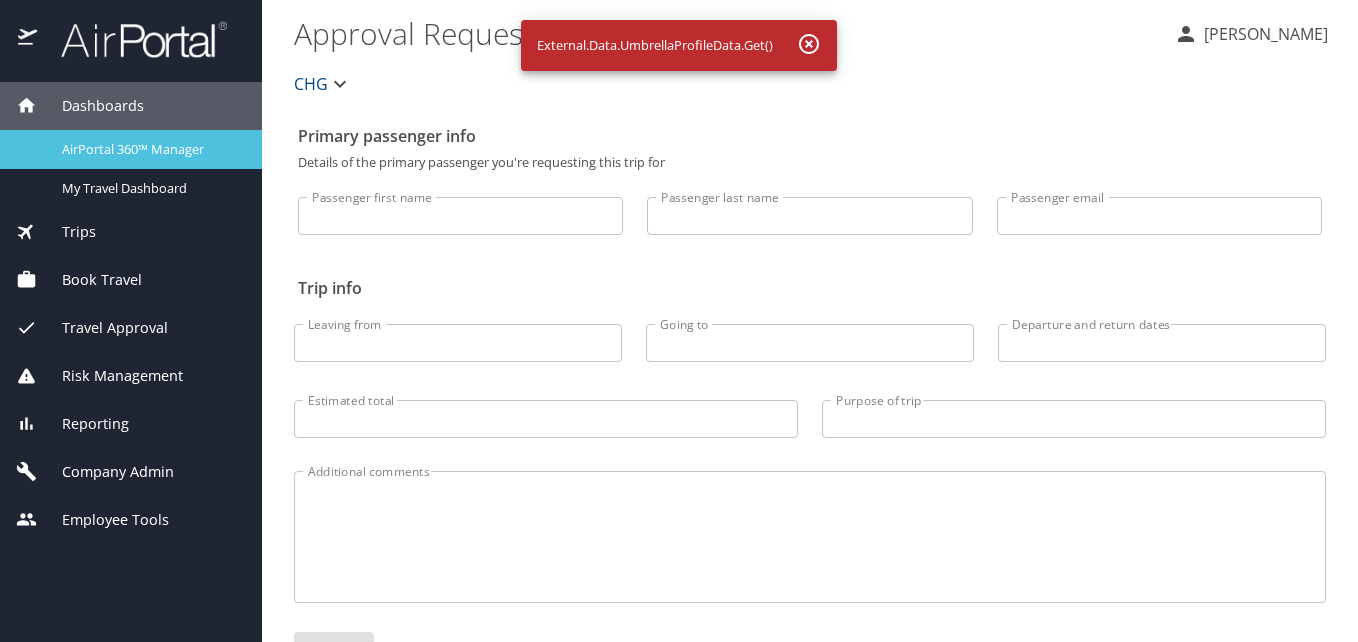 click on "AirPortal 360™ Manager" at bounding box center [131, 149] 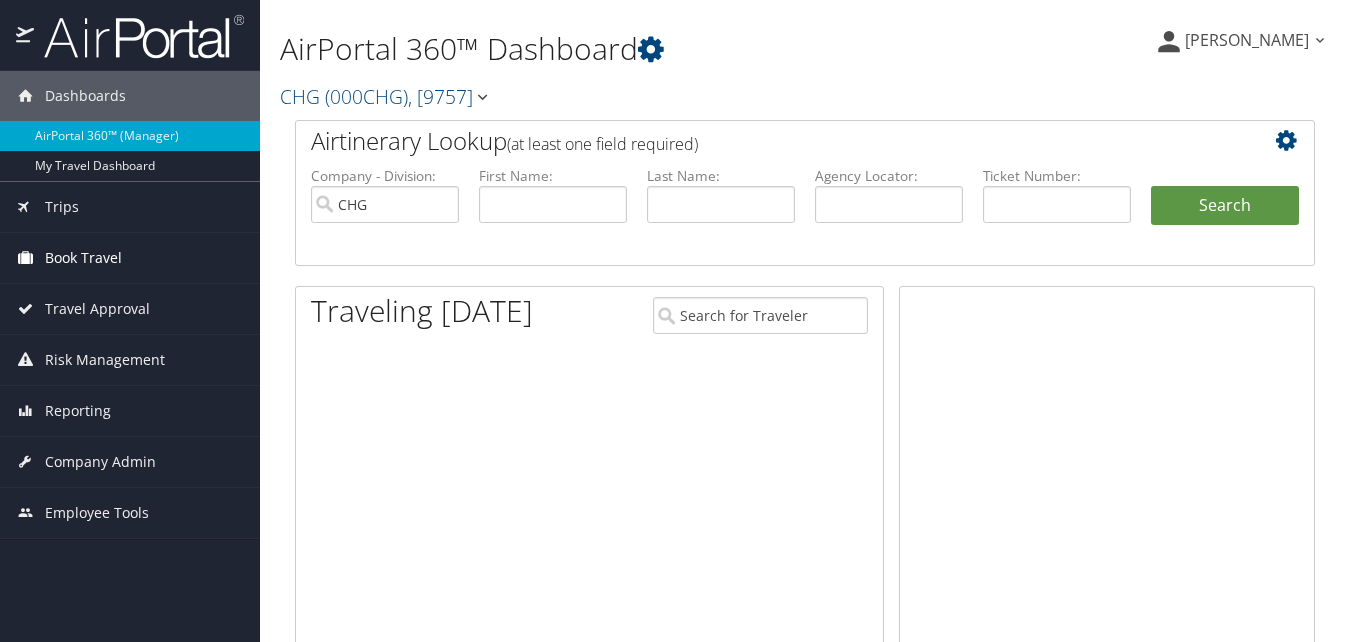 scroll, scrollTop: 0, scrollLeft: 0, axis: both 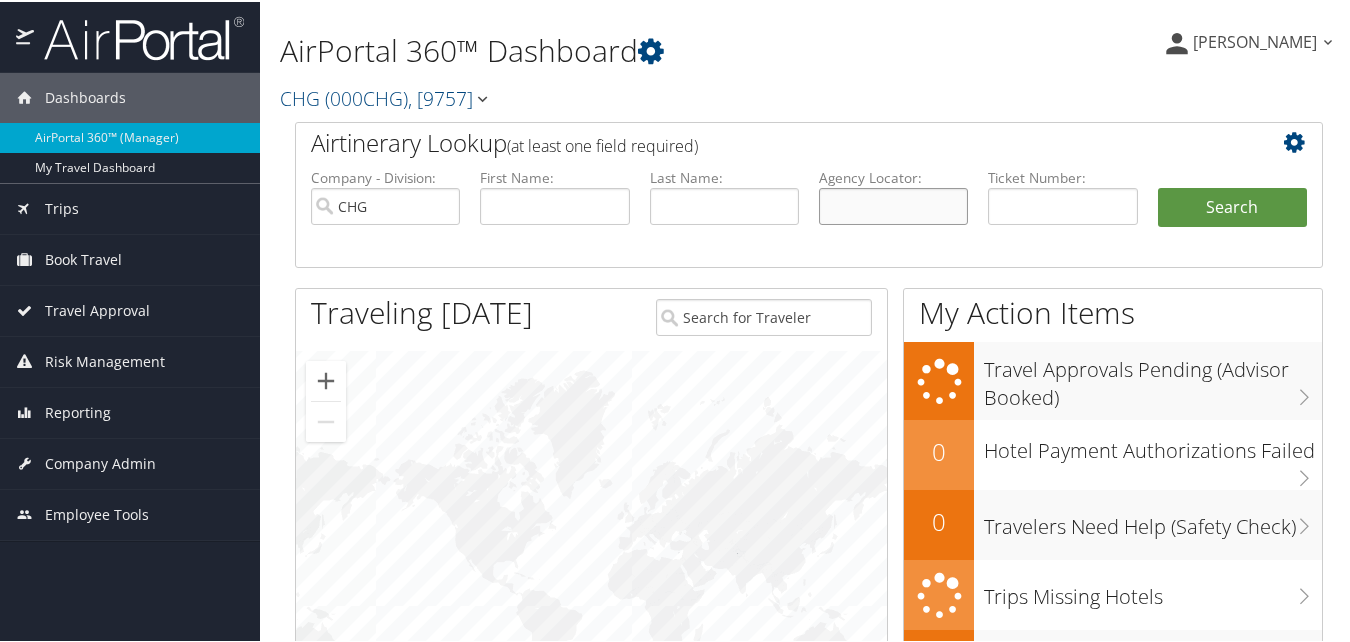 click at bounding box center (893, 204) 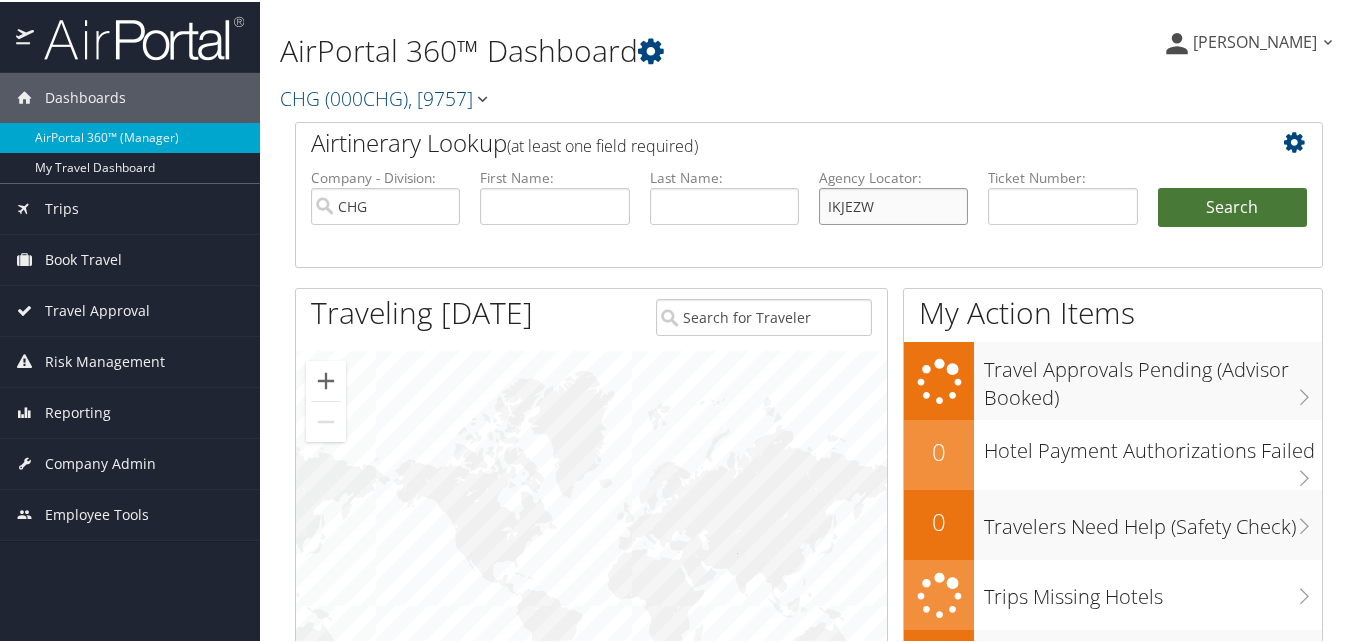 type on "IKJEZW" 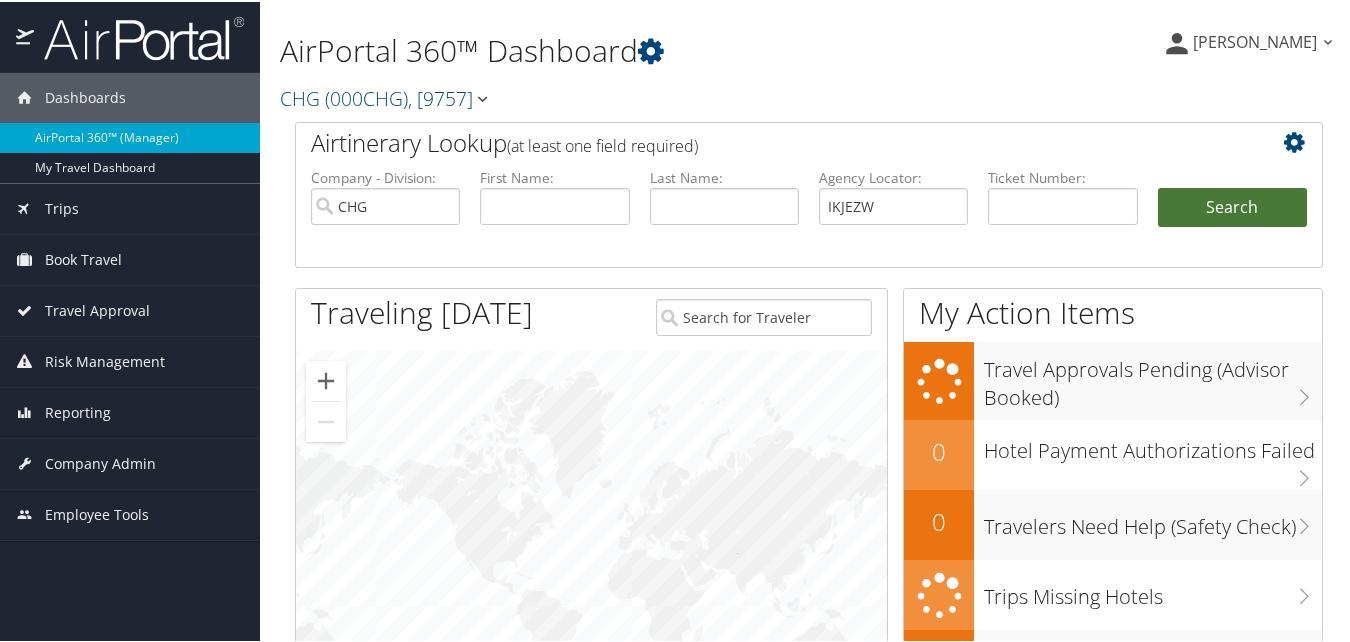 click on "Search" at bounding box center (1232, 206) 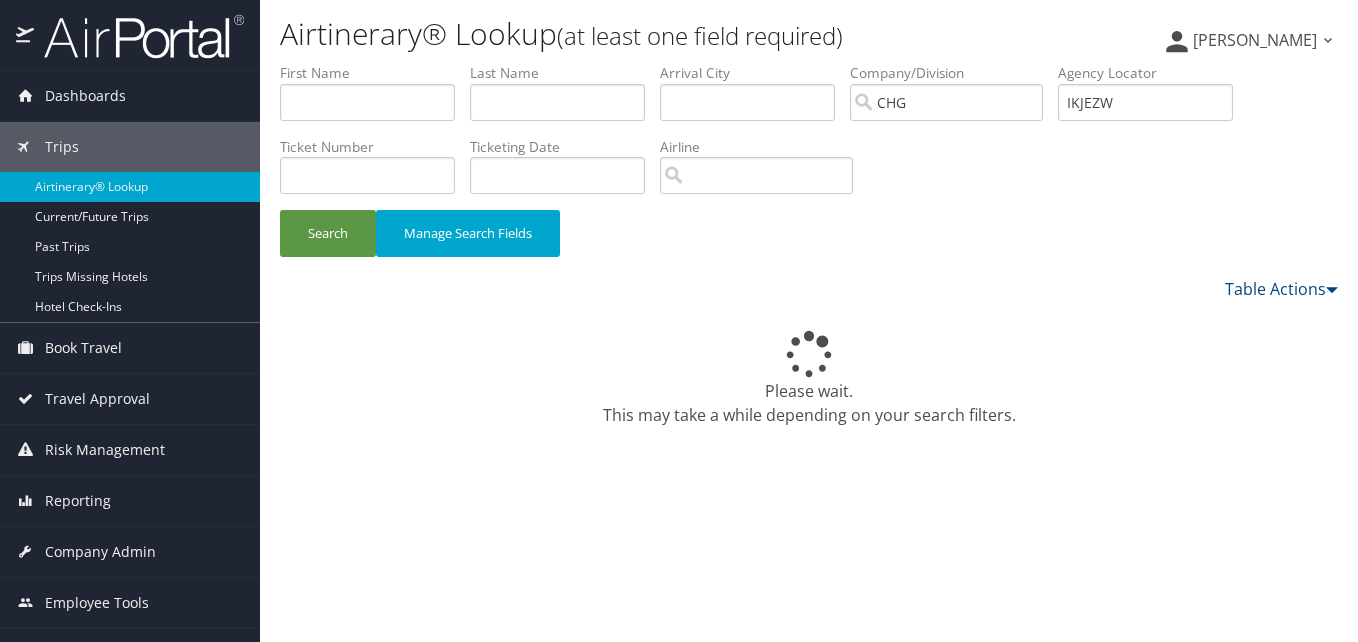 scroll, scrollTop: 0, scrollLeft: 0, axis: both 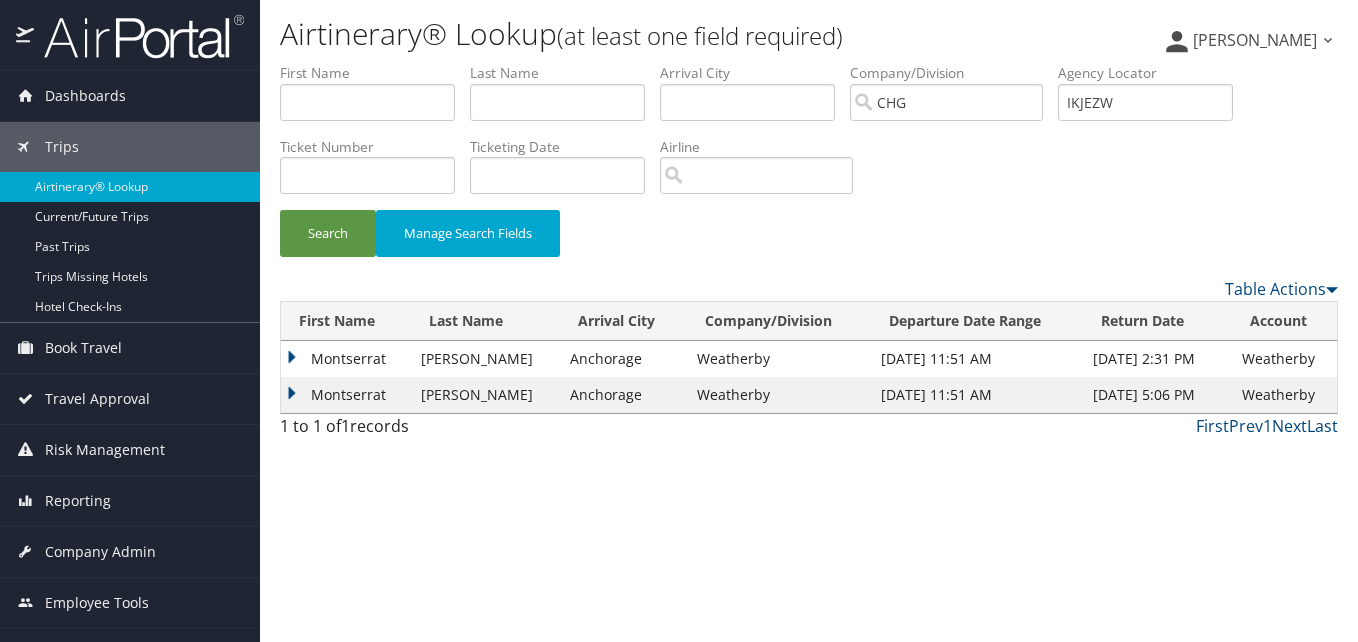 click on "Montserrat" at bounding box center (346, 395) 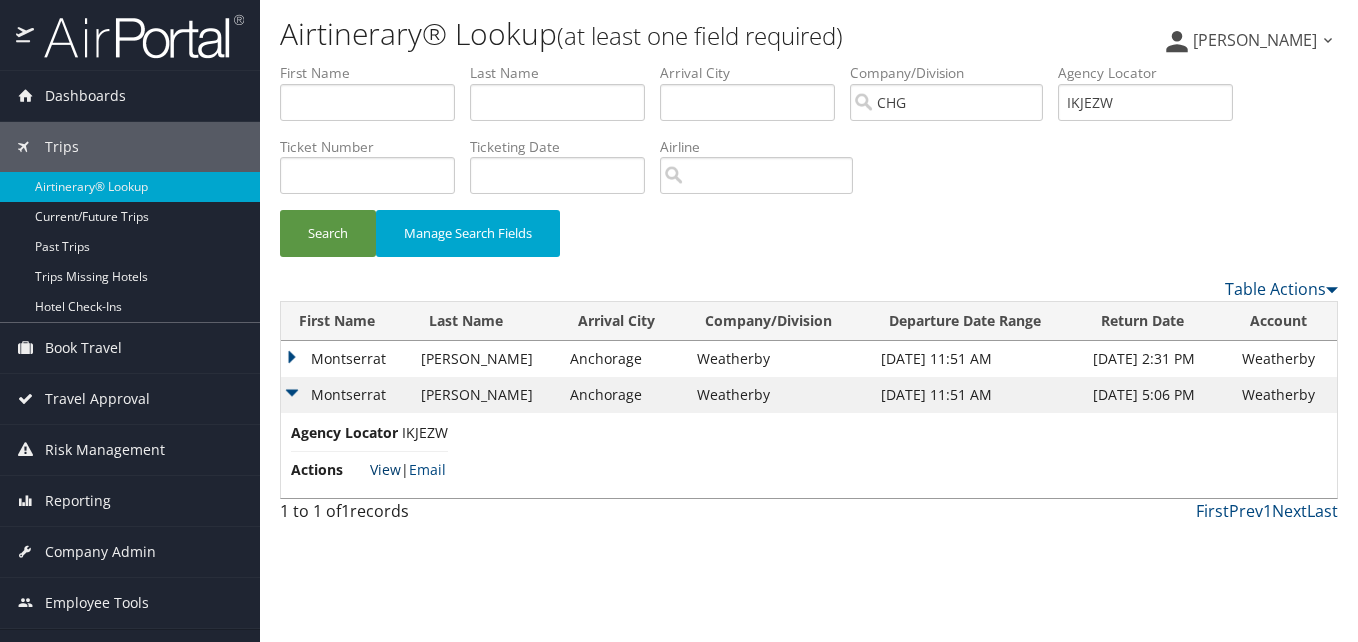 click on "View" at bounding box center [385, 469] 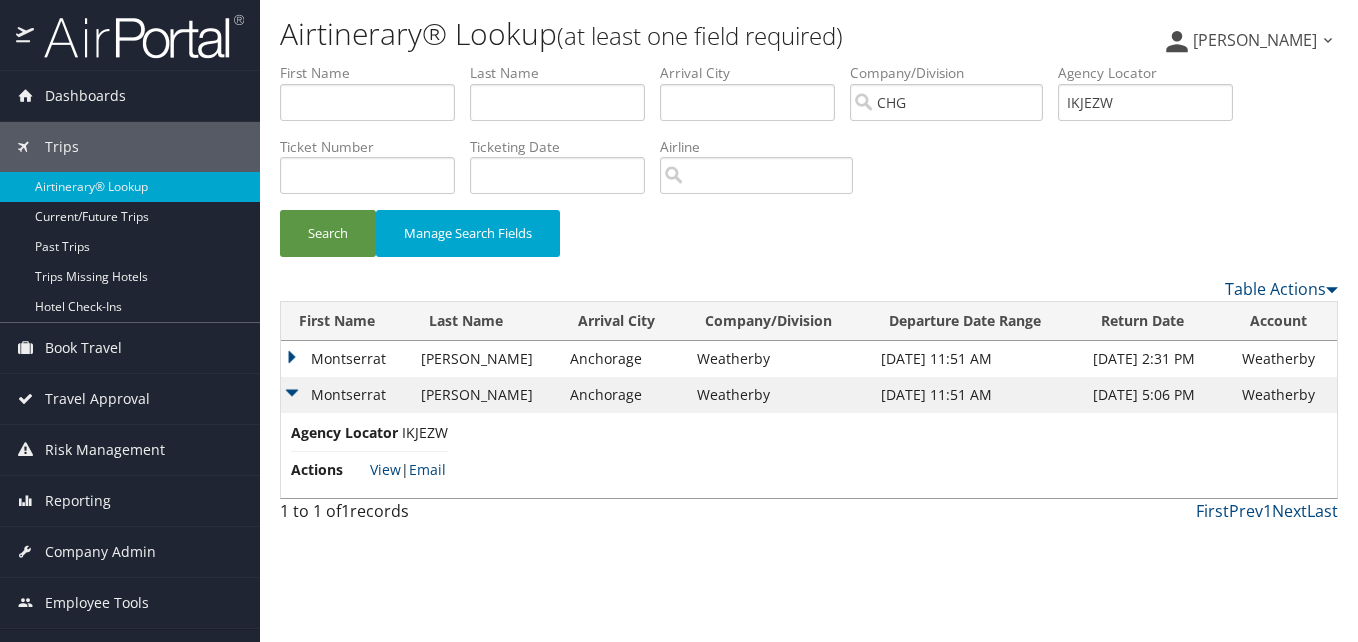 click on "Montserrat" at bounding box center (346, 359) 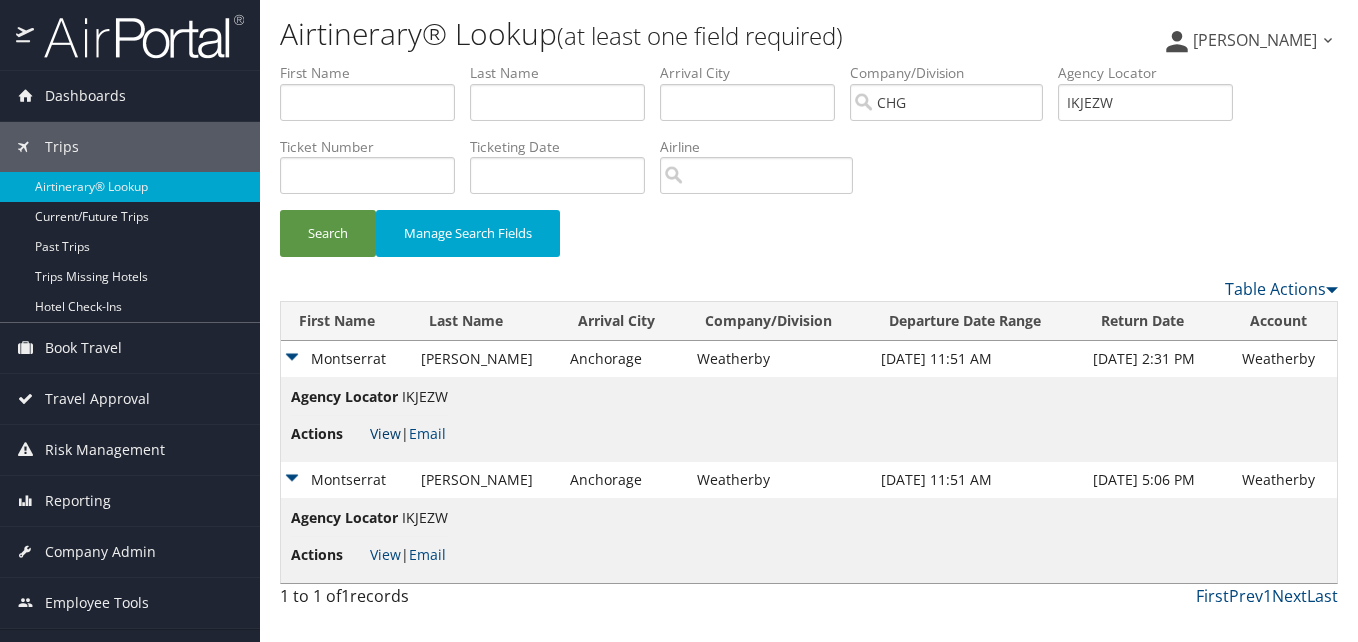 click on "View" at bounding box center [385, 433] 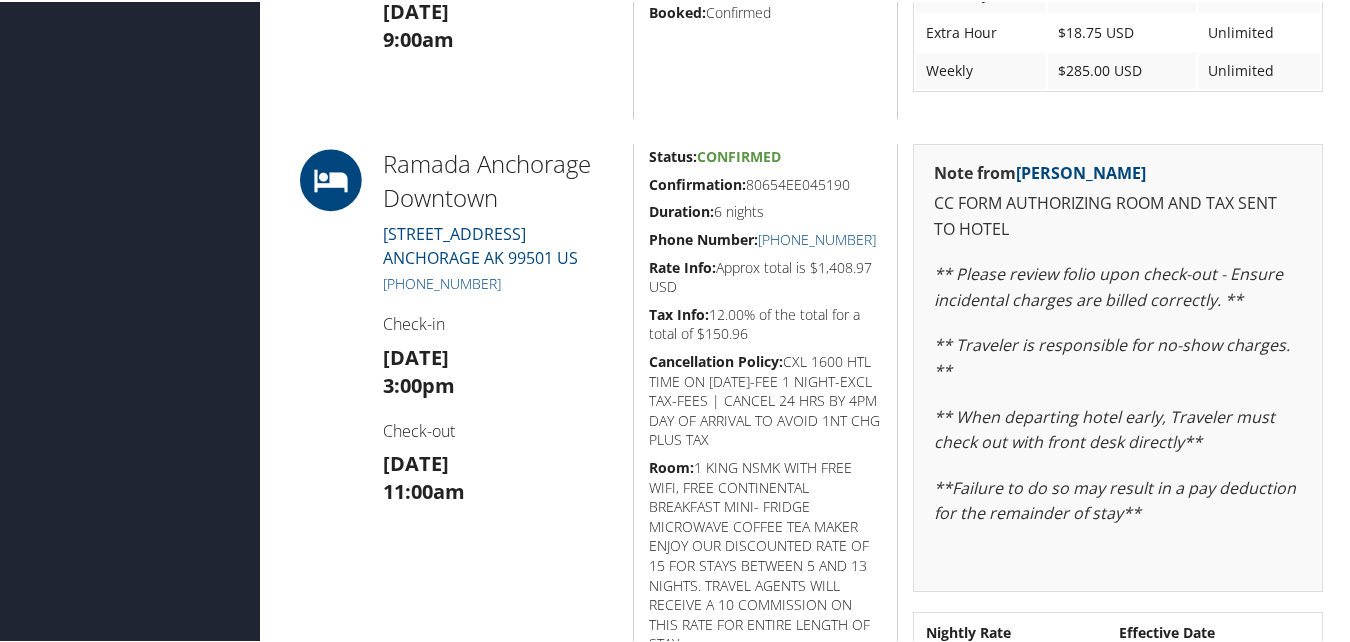 scroll, scrollTop: 1600, scrollLeft: 0, axis: vertical 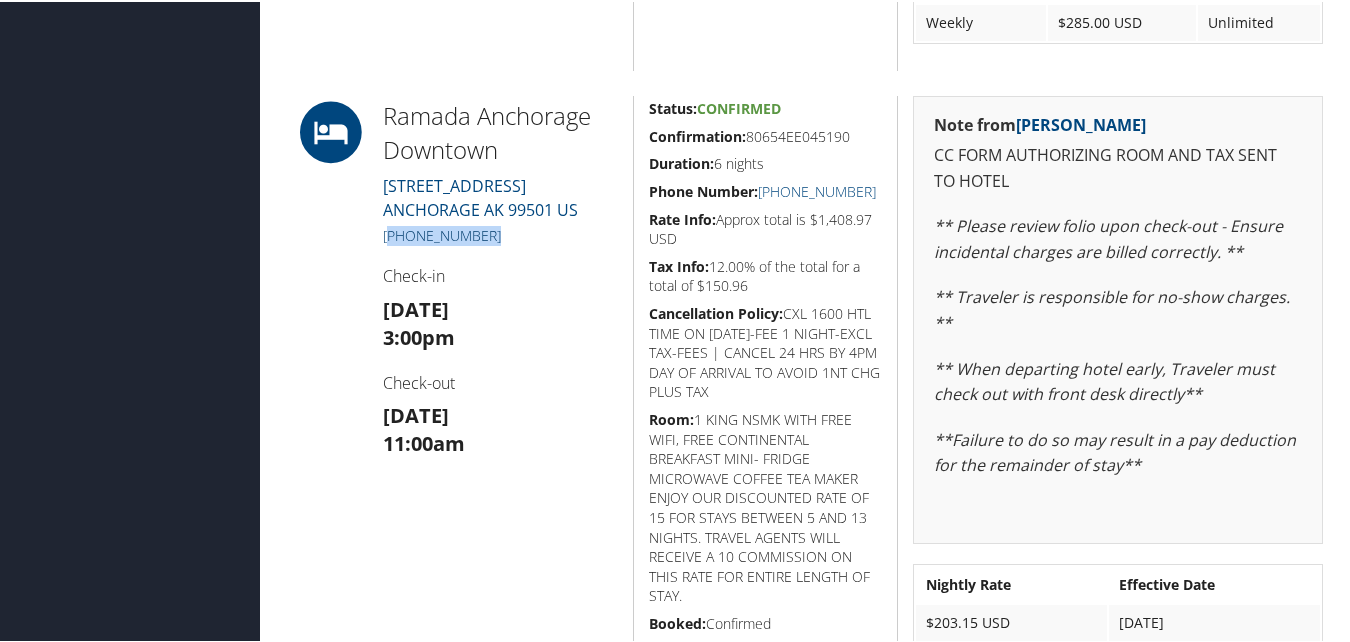 drag, startPoint x: 488, startPoint y: 222, endPoint x: 386, endPoint y: 240, distance: 103.57606 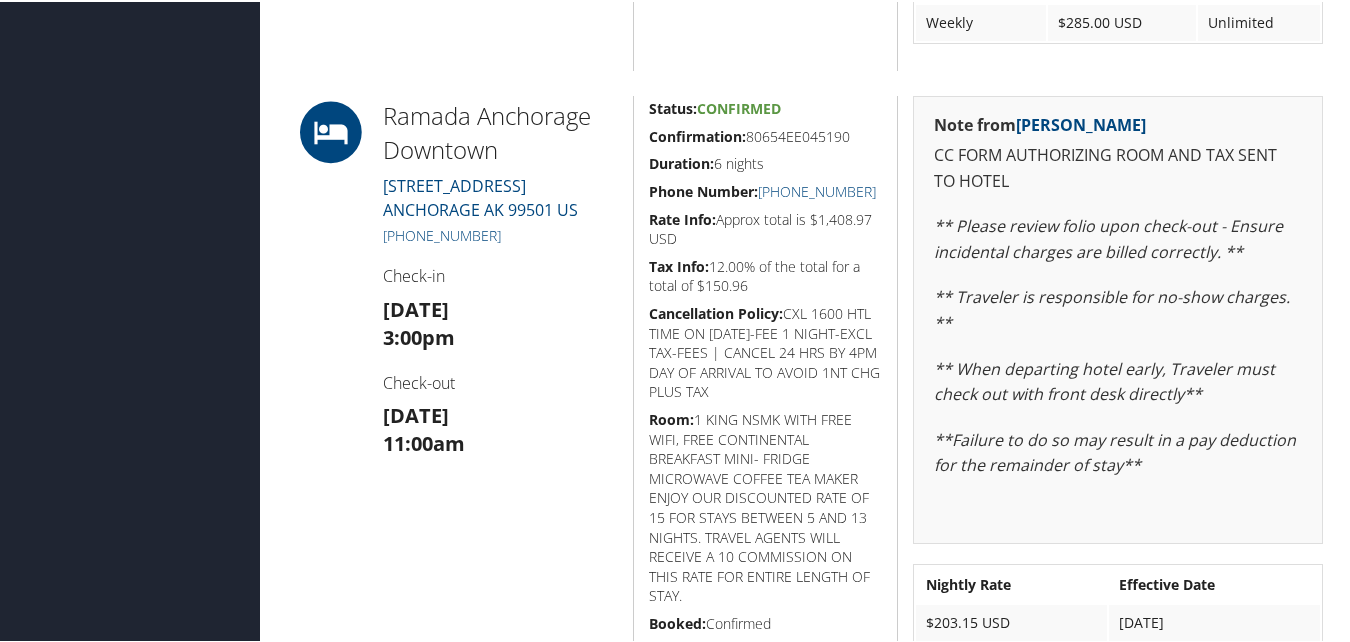 click on "Ramada Anchorage Downtown
[STREET_ADDRESS]
[PHONE_NUMBER]
Check-in
[DATE]
3:00pm
Check-out
[DATE]
11:00am" at bounding box center [500, 473] 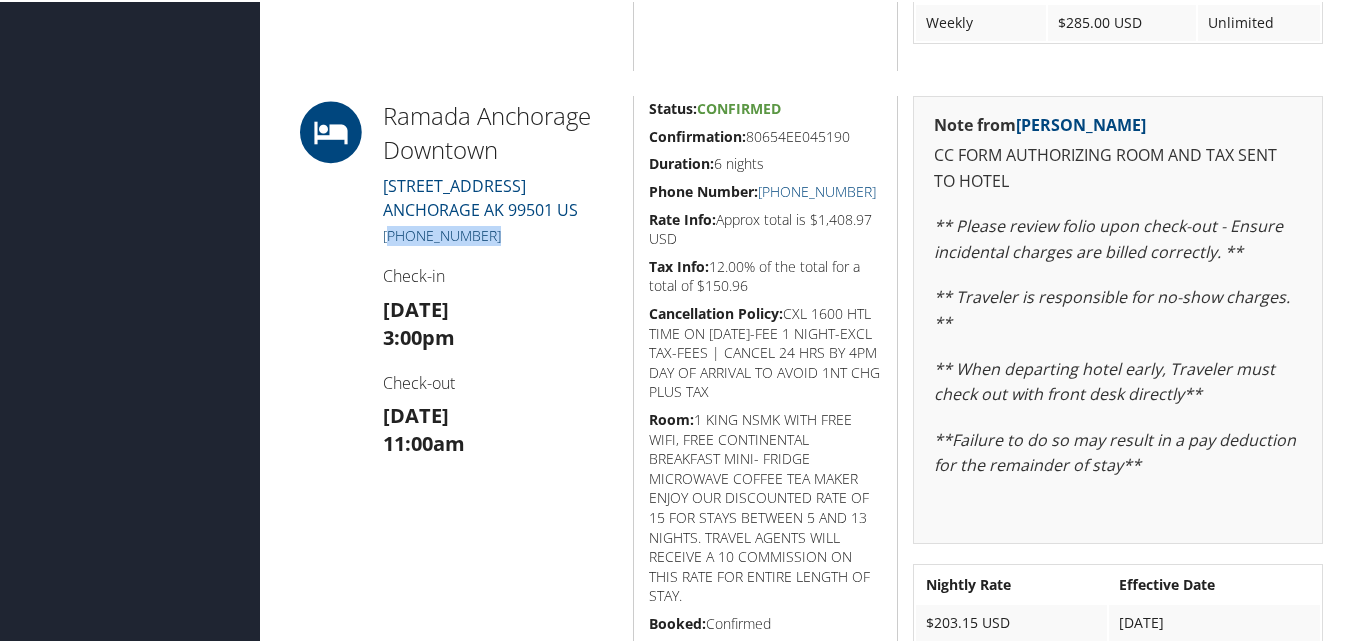 drag, startPoint x: 494, startPoint y: 231, endPoint x: 385, endPoint y: 237, distance: 109.165016 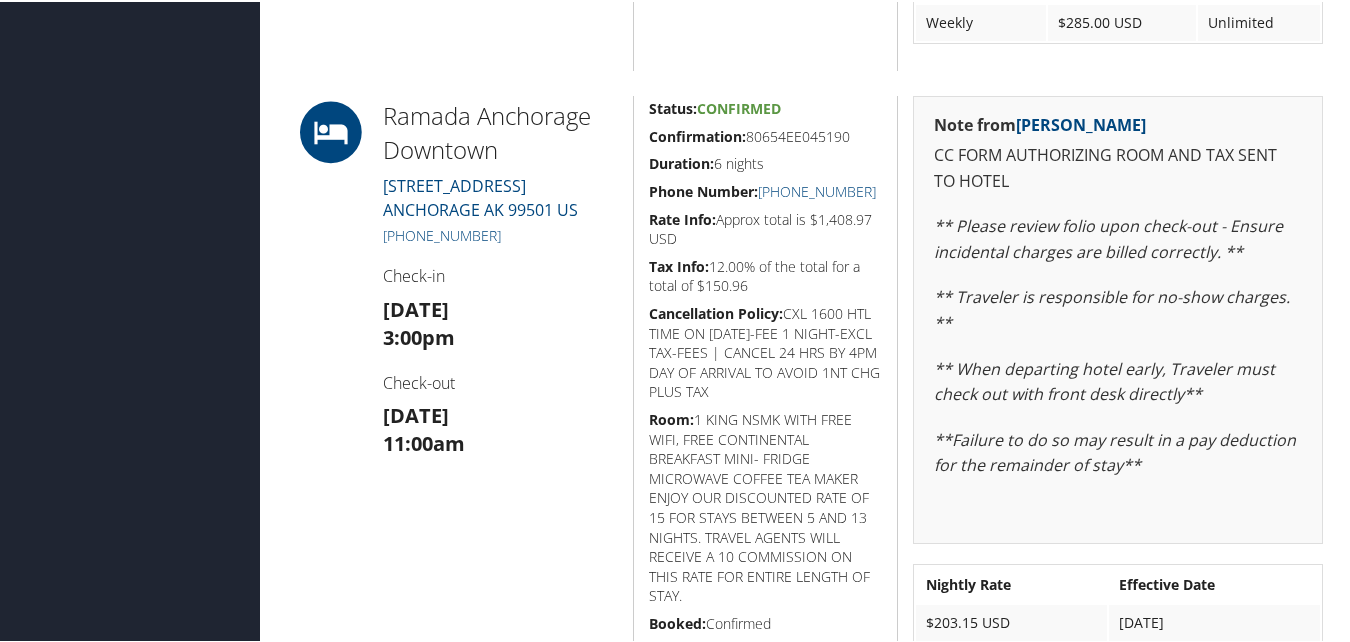 click on "Sun 01 Jun
3:00pm" at bounding box center [500, 322] 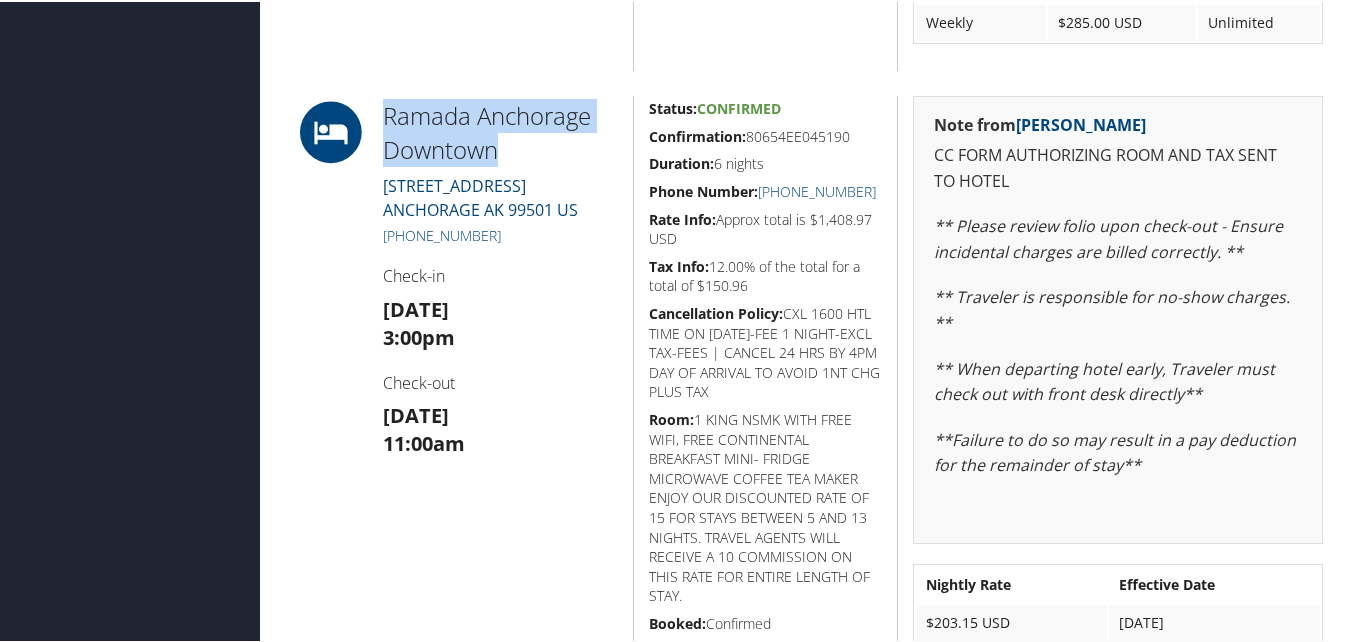 drag, startPoint x: 508, startPoint y: 151, endPoint x: 388, endPoint y: 119, distance: 124.1934 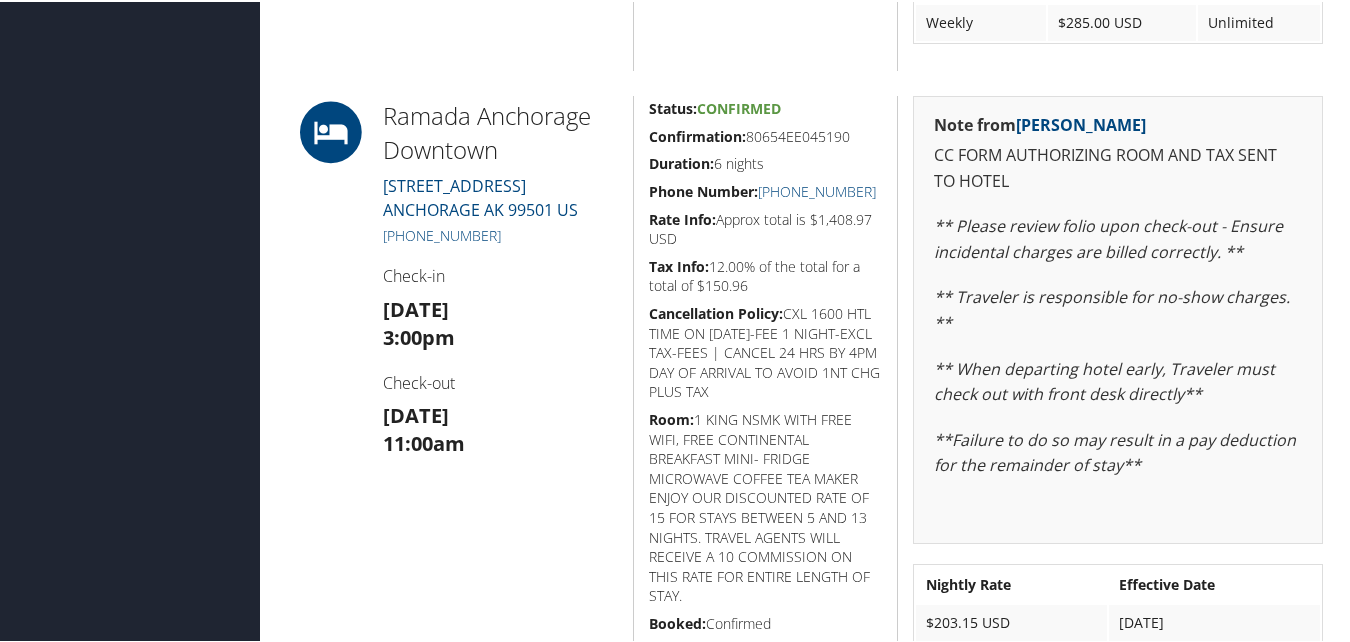 click on "Ramada Anchorage Downtown
115 East 3rd Ave ANCHORAGE AK 99501 US
(907) 272-7561
Check-in
Sun 01 Jun
3:00pm
Check-out
Sat 07 Jun
11:00am" at bounding box center [500, 473] 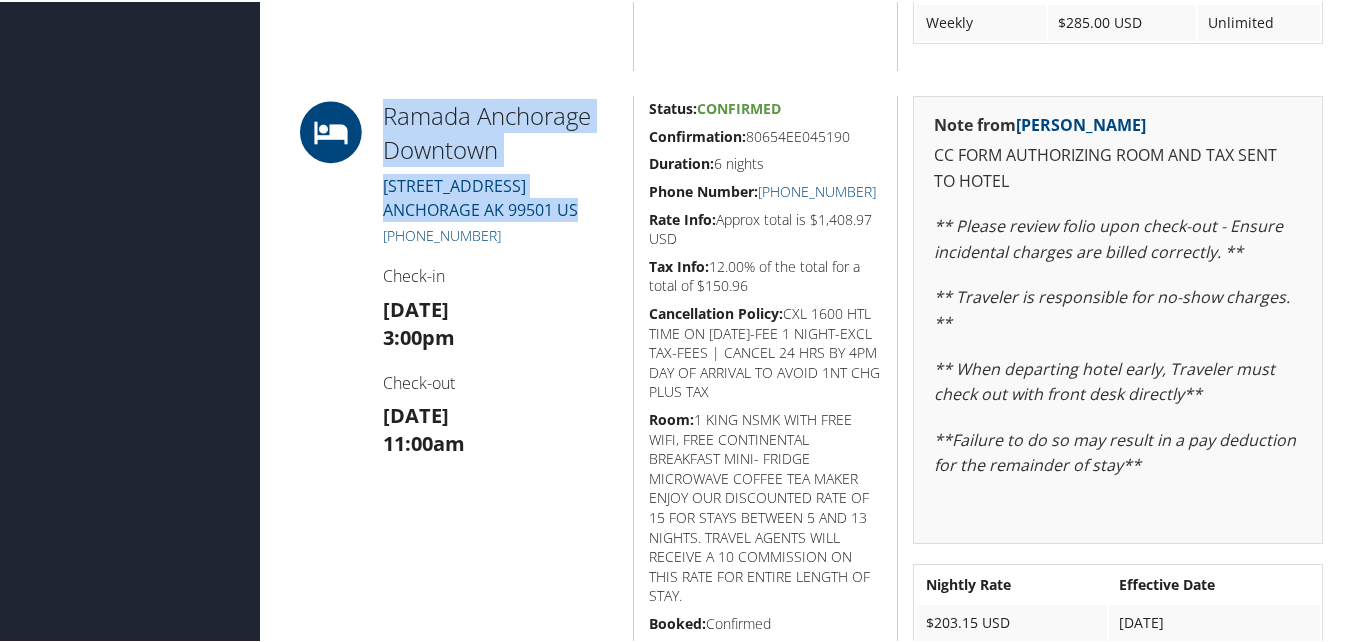 drag, startPoint x: 587, startPoint y: 202, endPoint x: 354, endPoint y: 164, distance: 236.07838 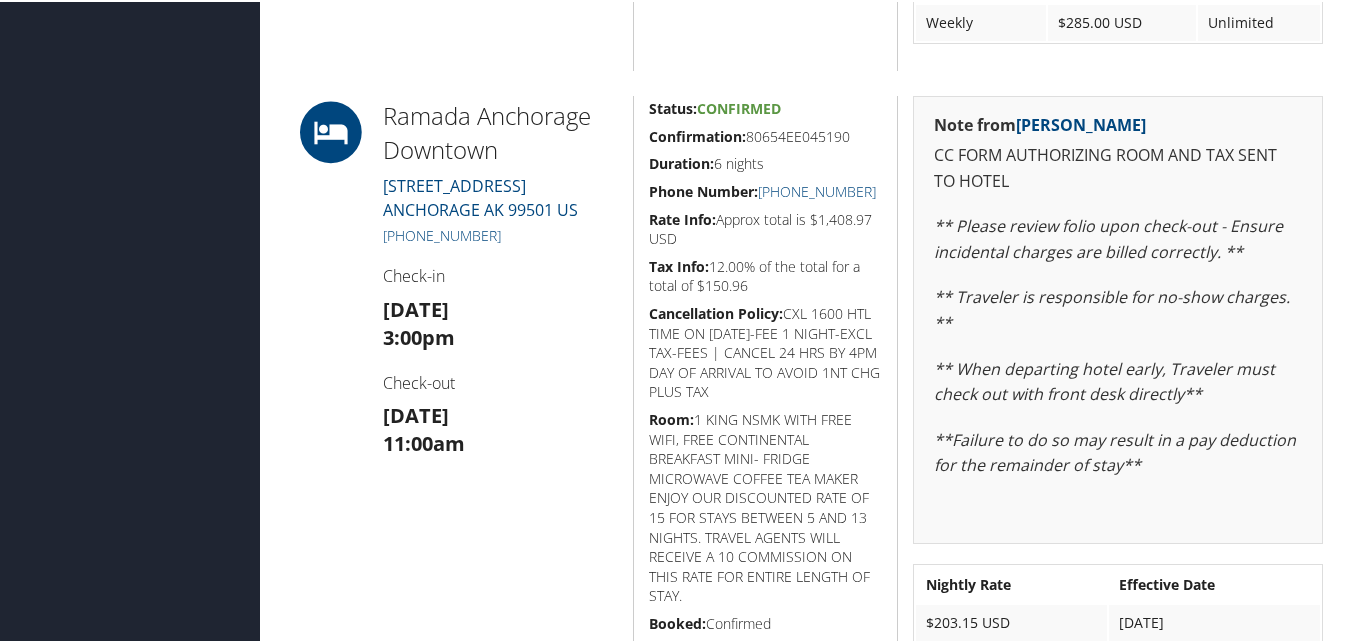 click on "Check-in" at bounding box center [500, 274] 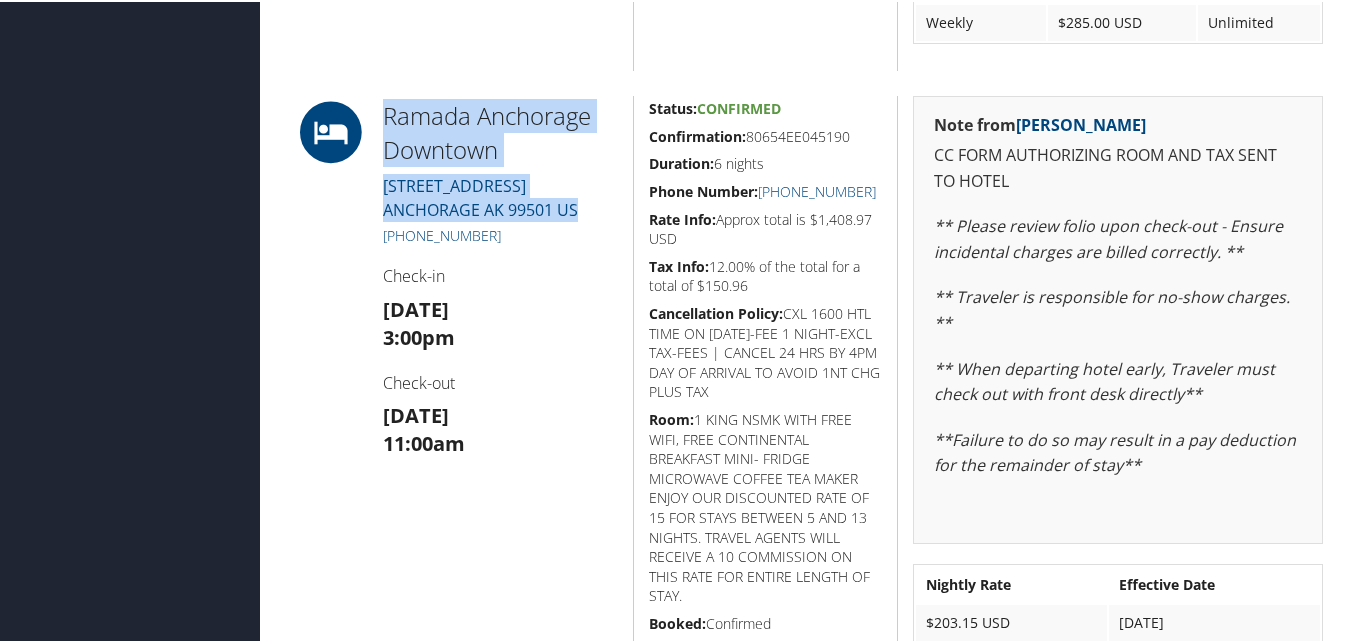 drag, startPoint x: 597, startPoint y: 214, endPoint x: 357, endPoint y: 159, distance: 246.22145 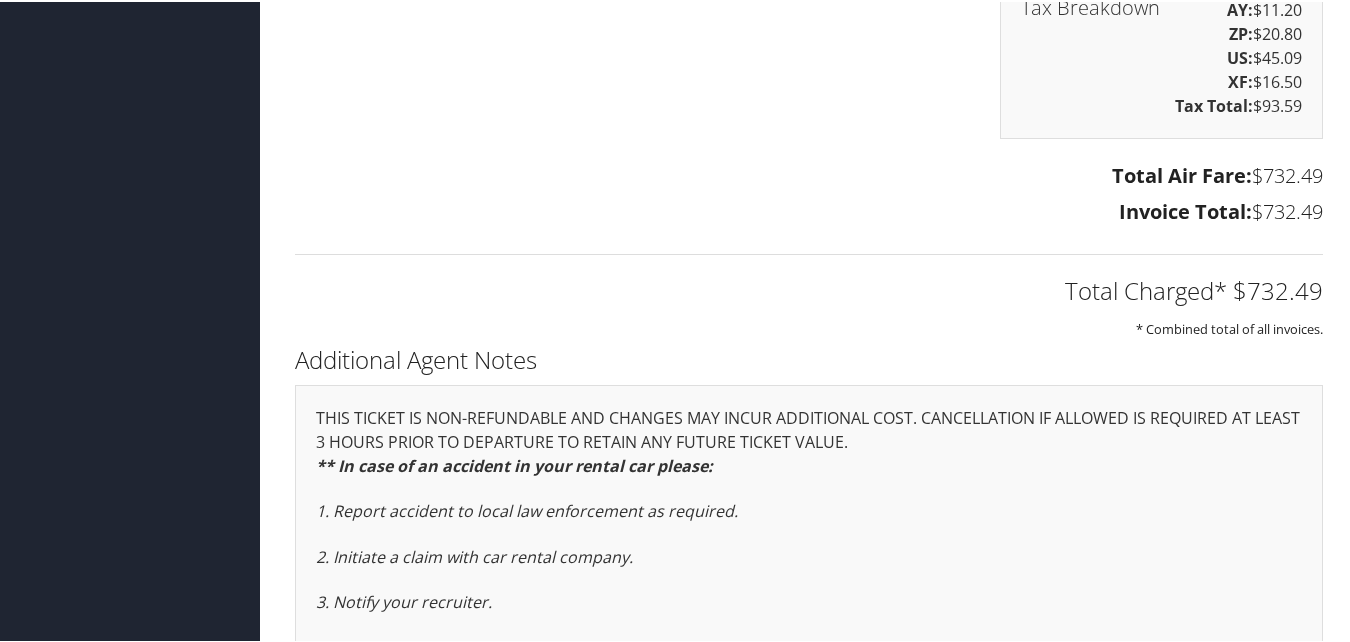 scroll, scrollTop: 3744, scrollLeft: 0, axis: vertical 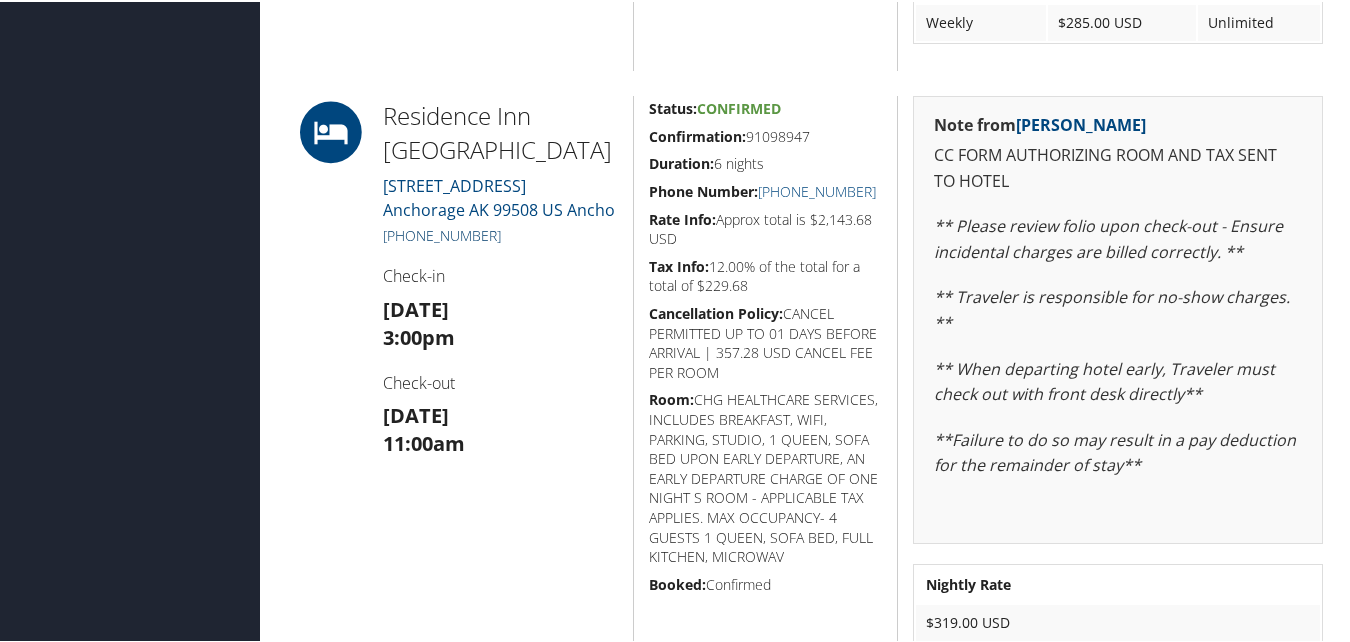 drag, startPoint x: 499, startPoint y: 224, endPoint x: 408, endPoint y: 236, distance: 91.787796 